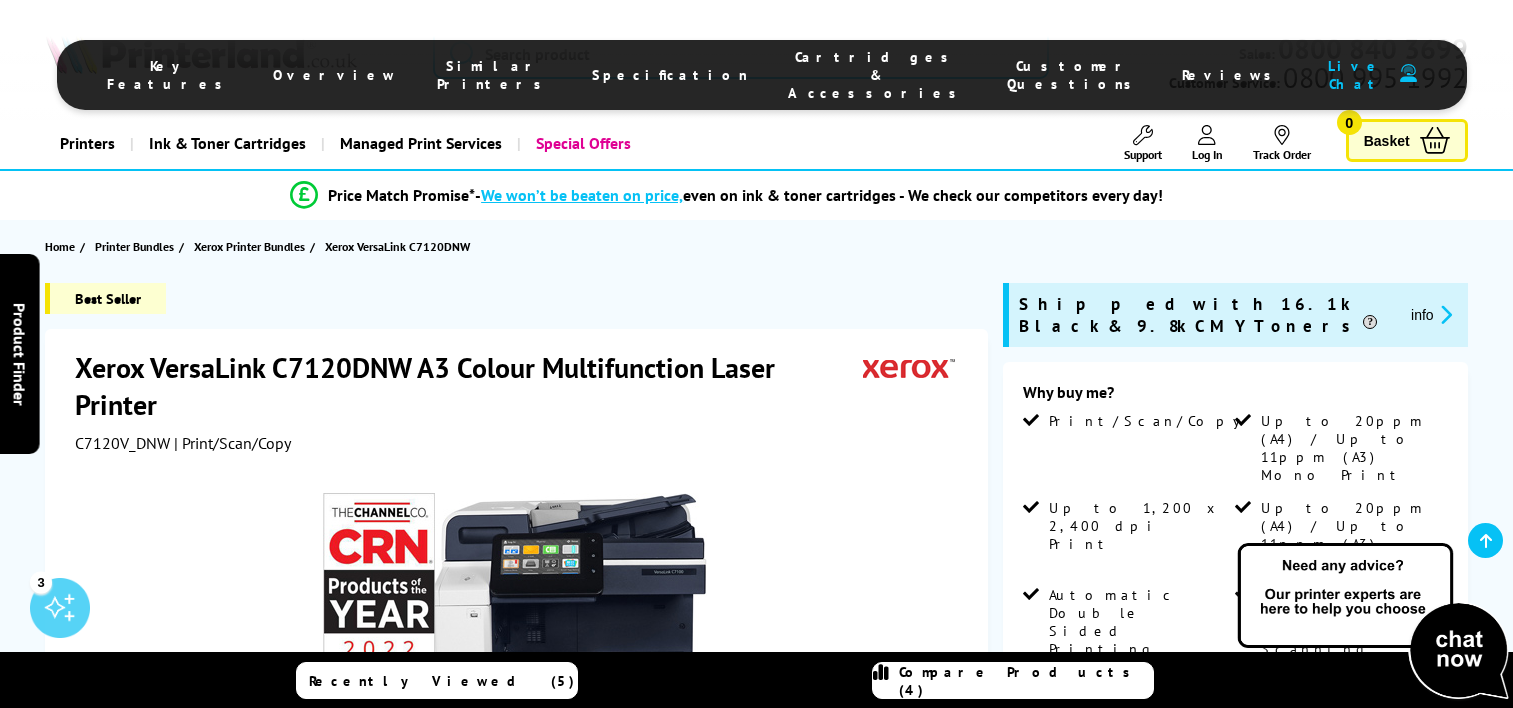 scroll, scrollTop: 800, scrollLeft: 0, axis: vertical 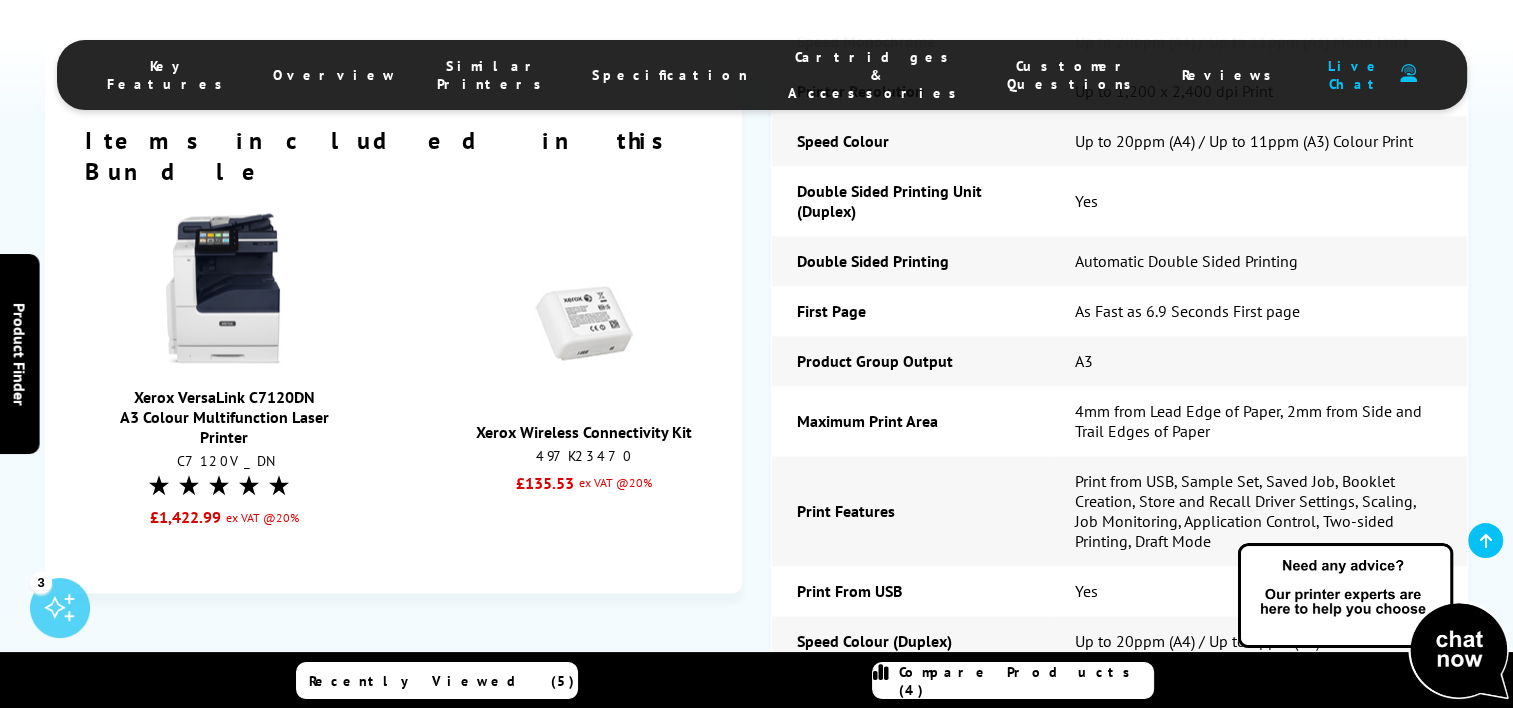 click at bounding box center [584, 324] 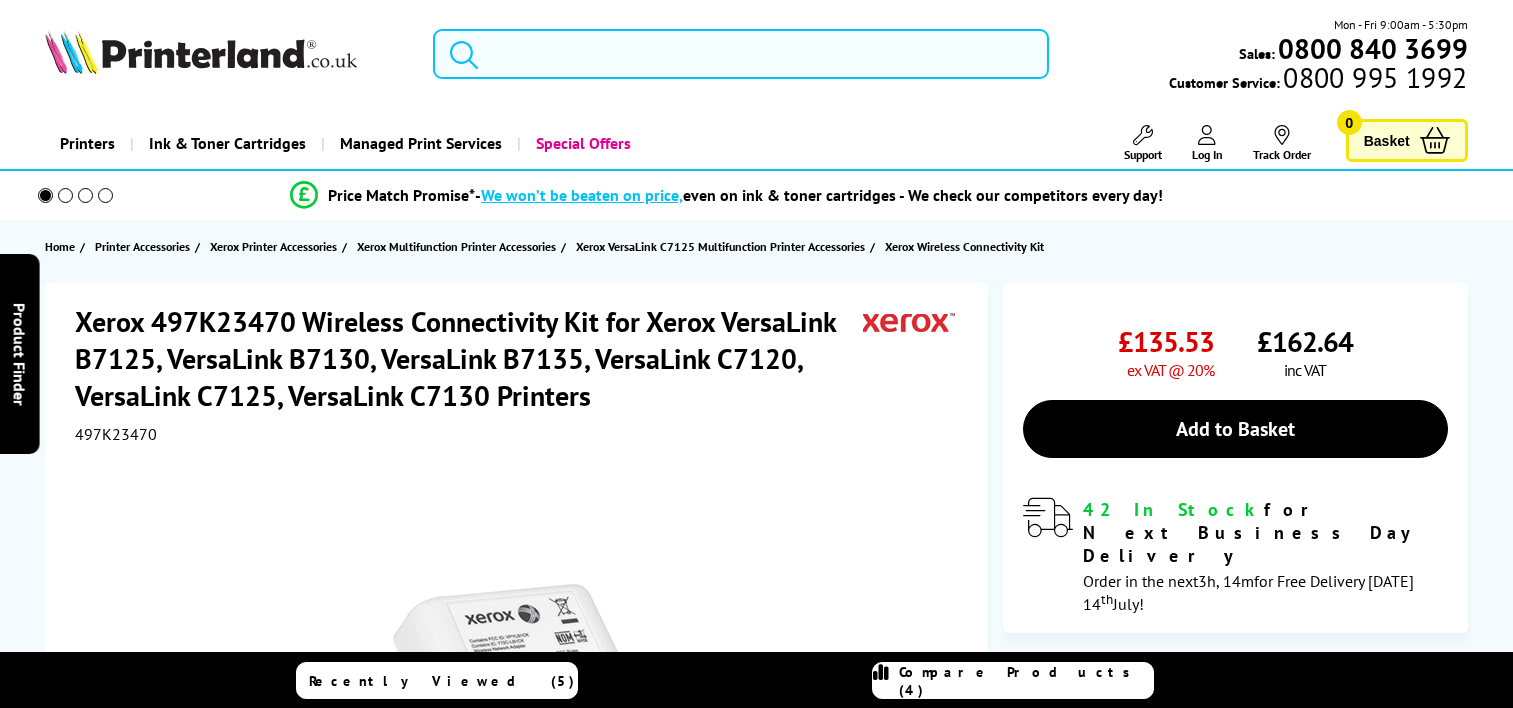 scroll, scrollTop: 0, scrollLeft: 0, axis: both 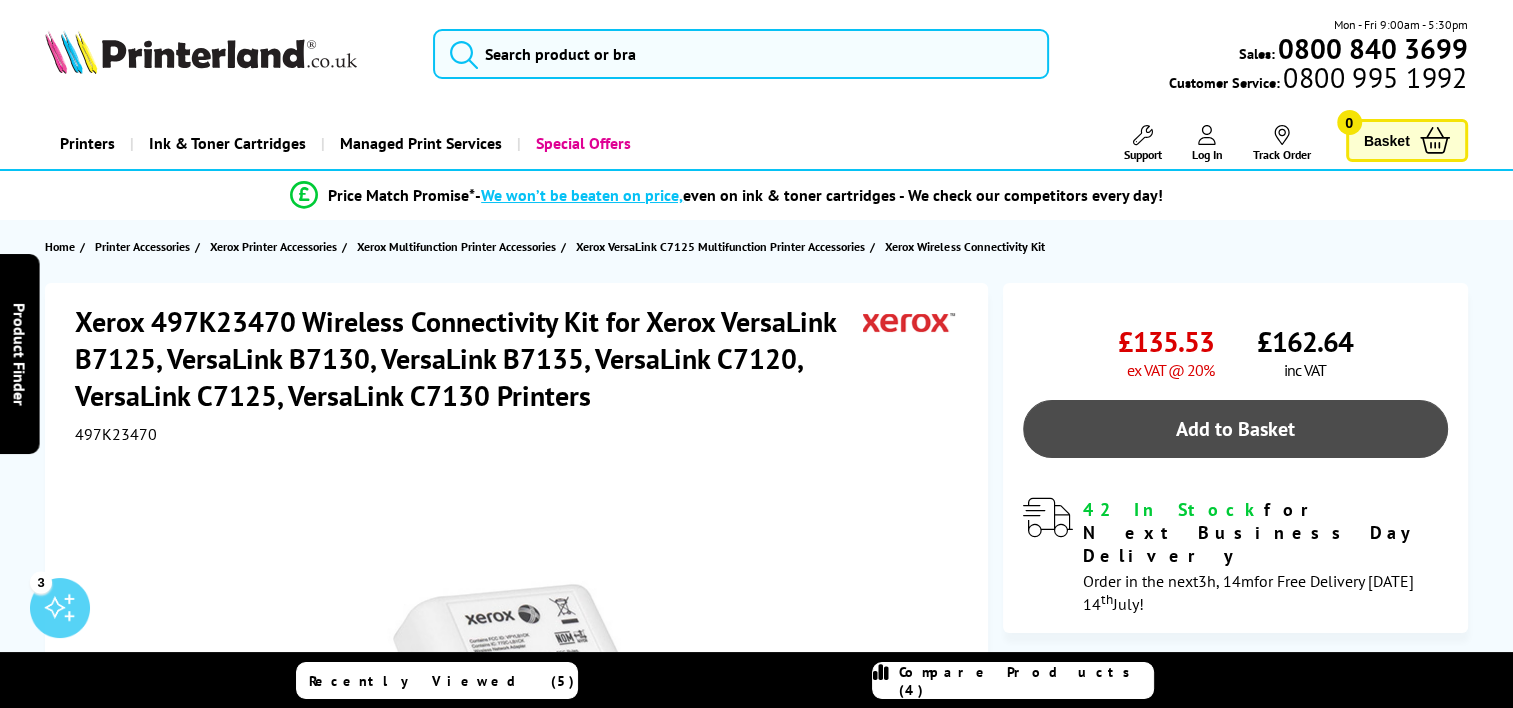 click on "Add to Basket" at bounding box center (1235, 429) 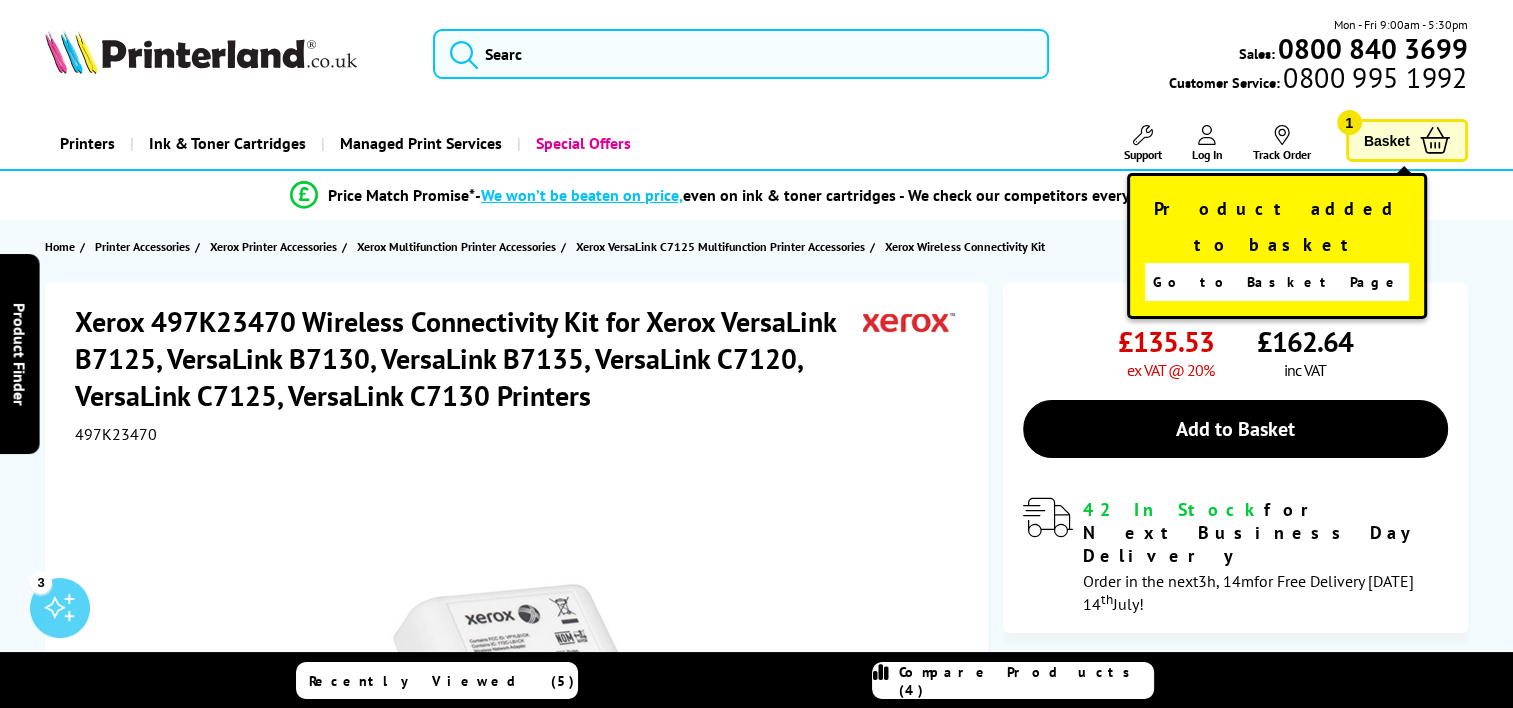 click on "Go to Basket Page" at bounding box center (1277, 282) 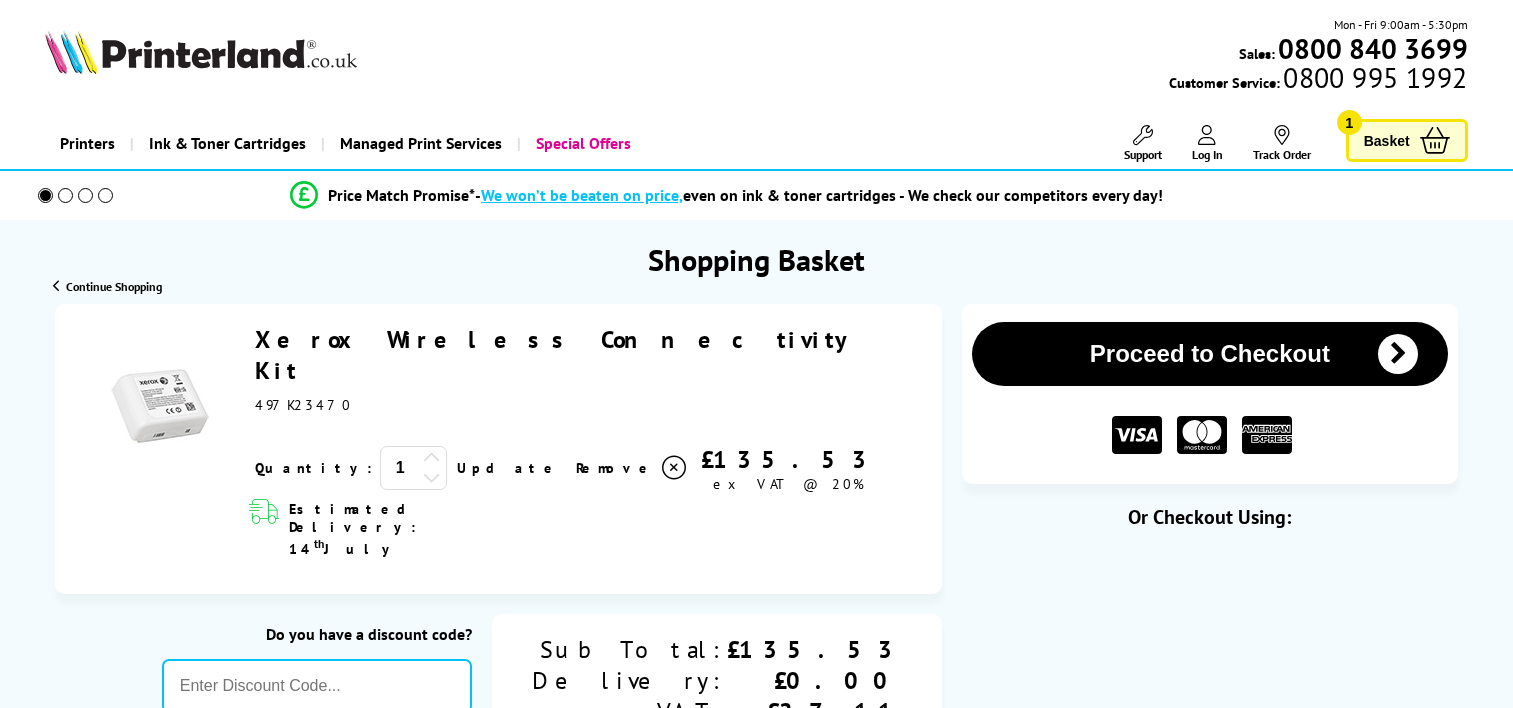 scroll, scrollTop: 0, scrollLeft: 0, axis: both 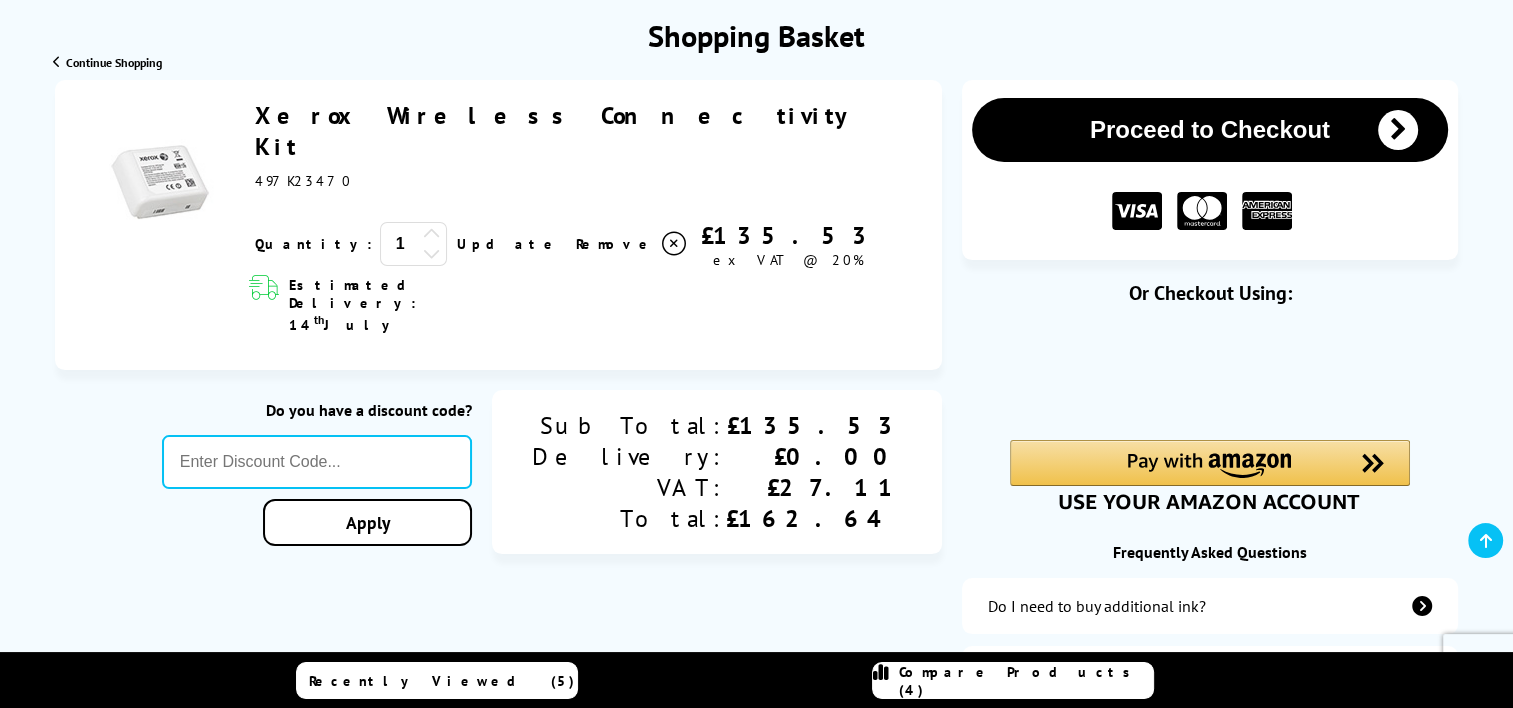 click on "Xerox Wireless Connectivity Kit" at bounding box center [557, 131] 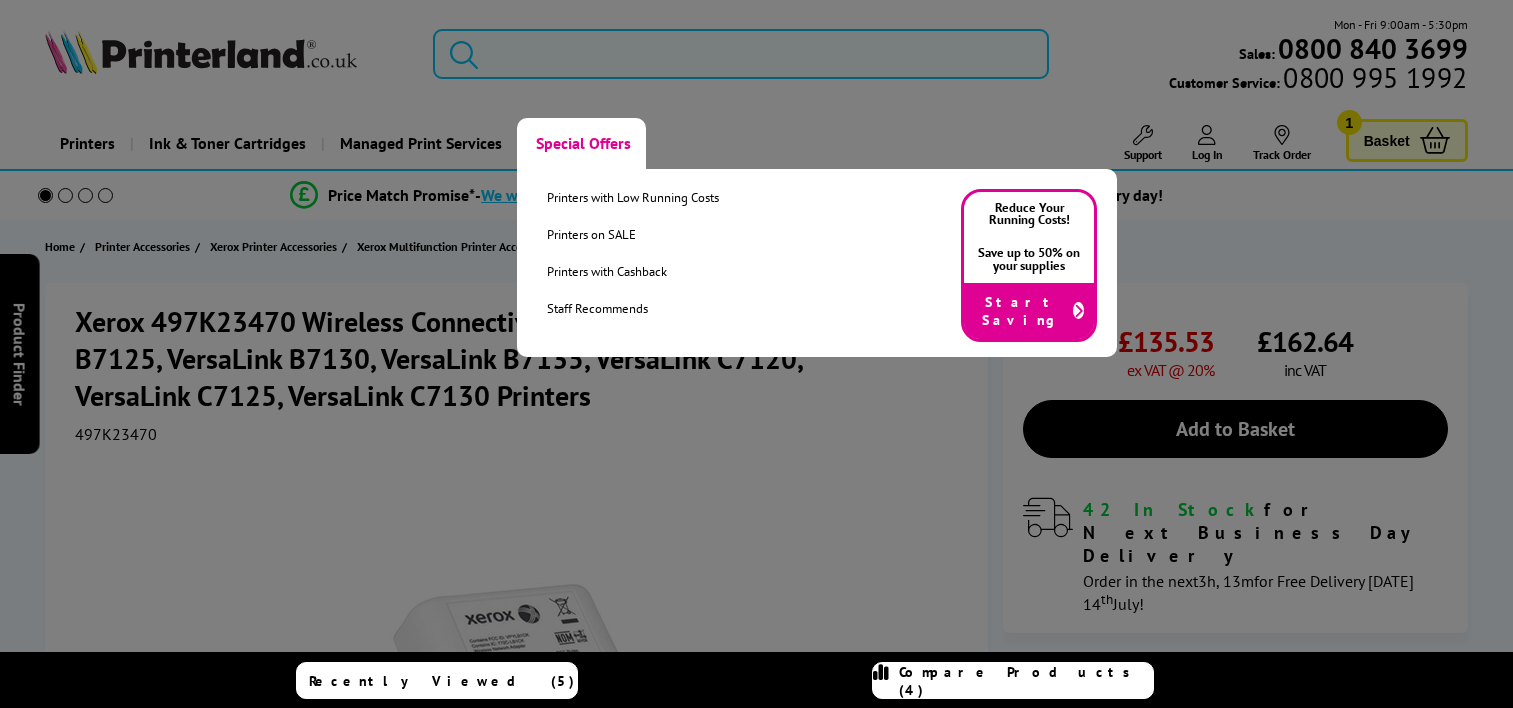 scroll, scrollTop: 0, scrollLeft: 0, axis: both 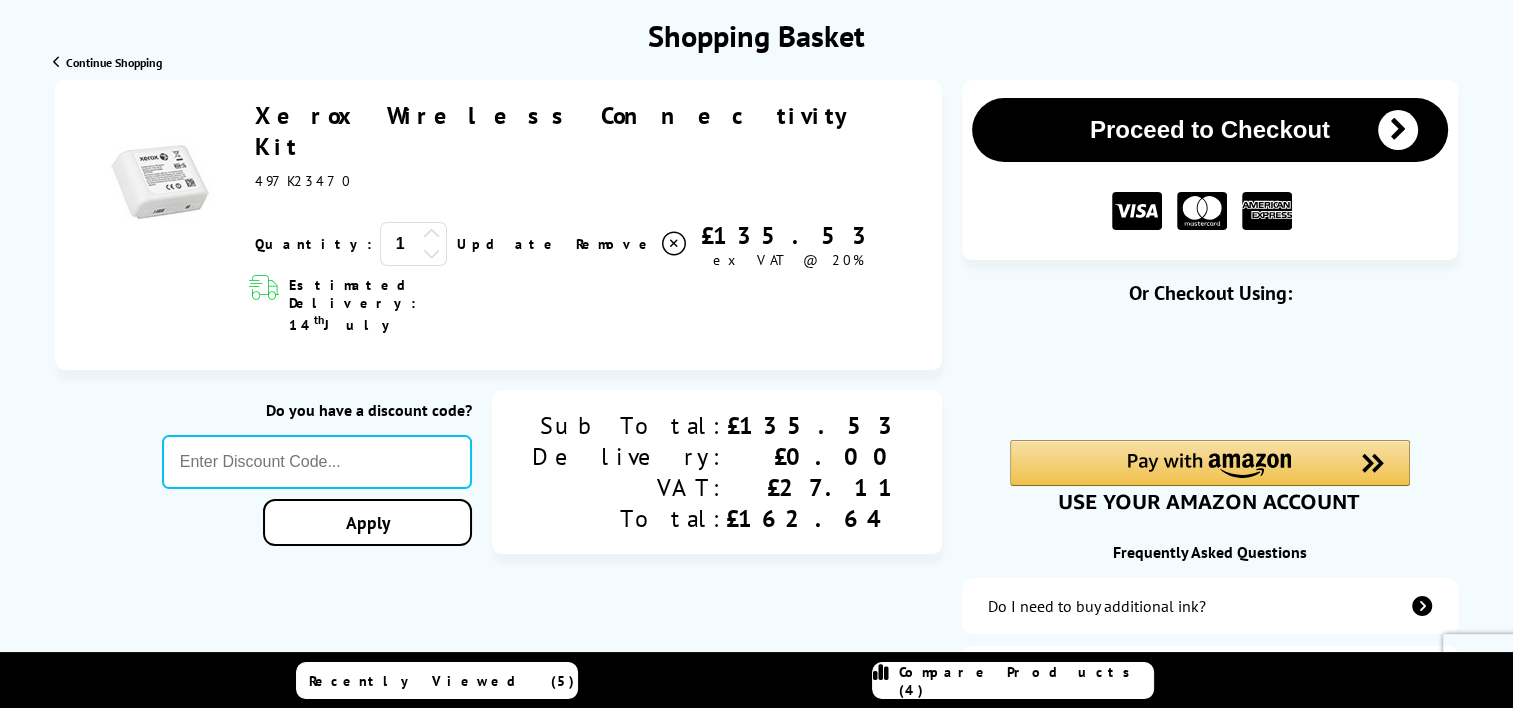 drag, startPoint x: 587, startPoint y: 123, endPoint x: 261, endPoint y: 131, distance: 326.09814 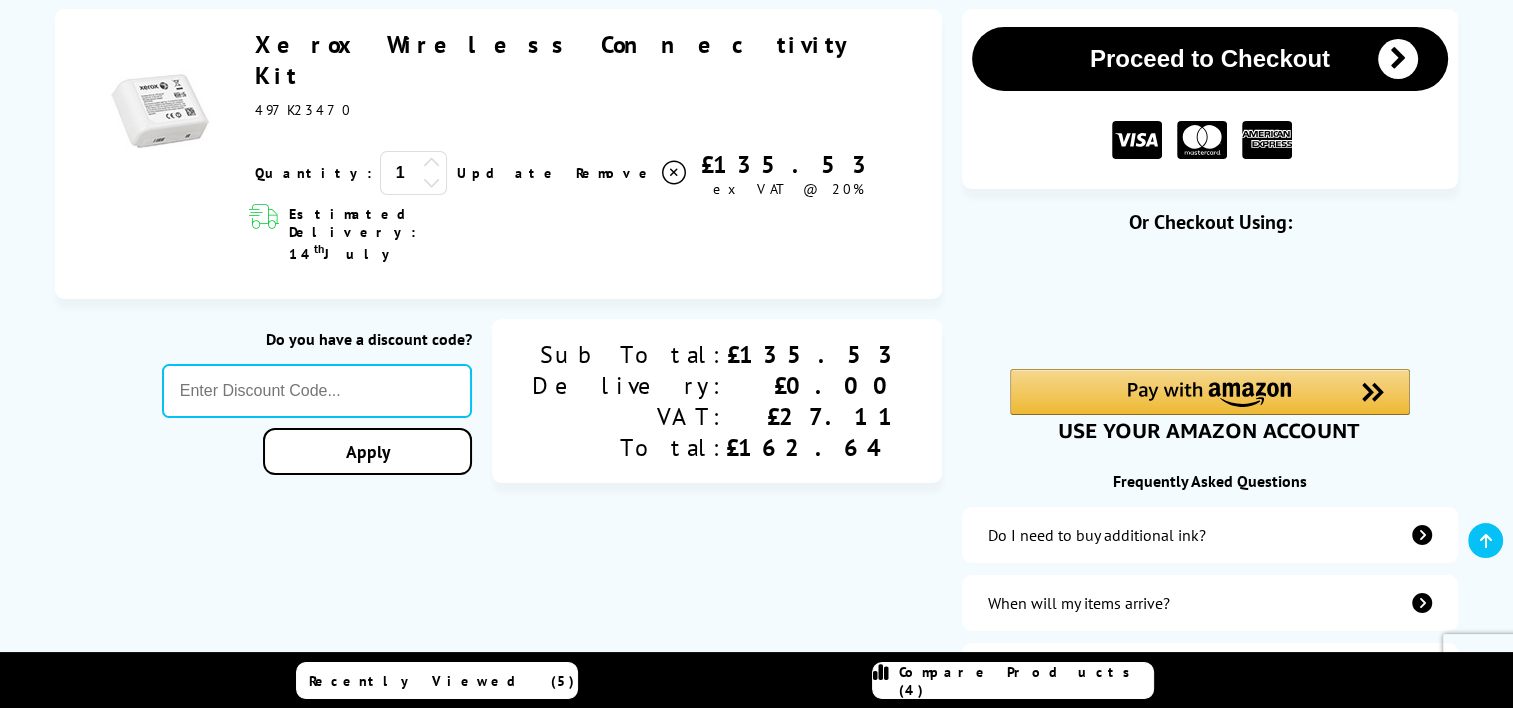 scroll, scrollTop: 224, scrollLeft: 0, axis: vertical 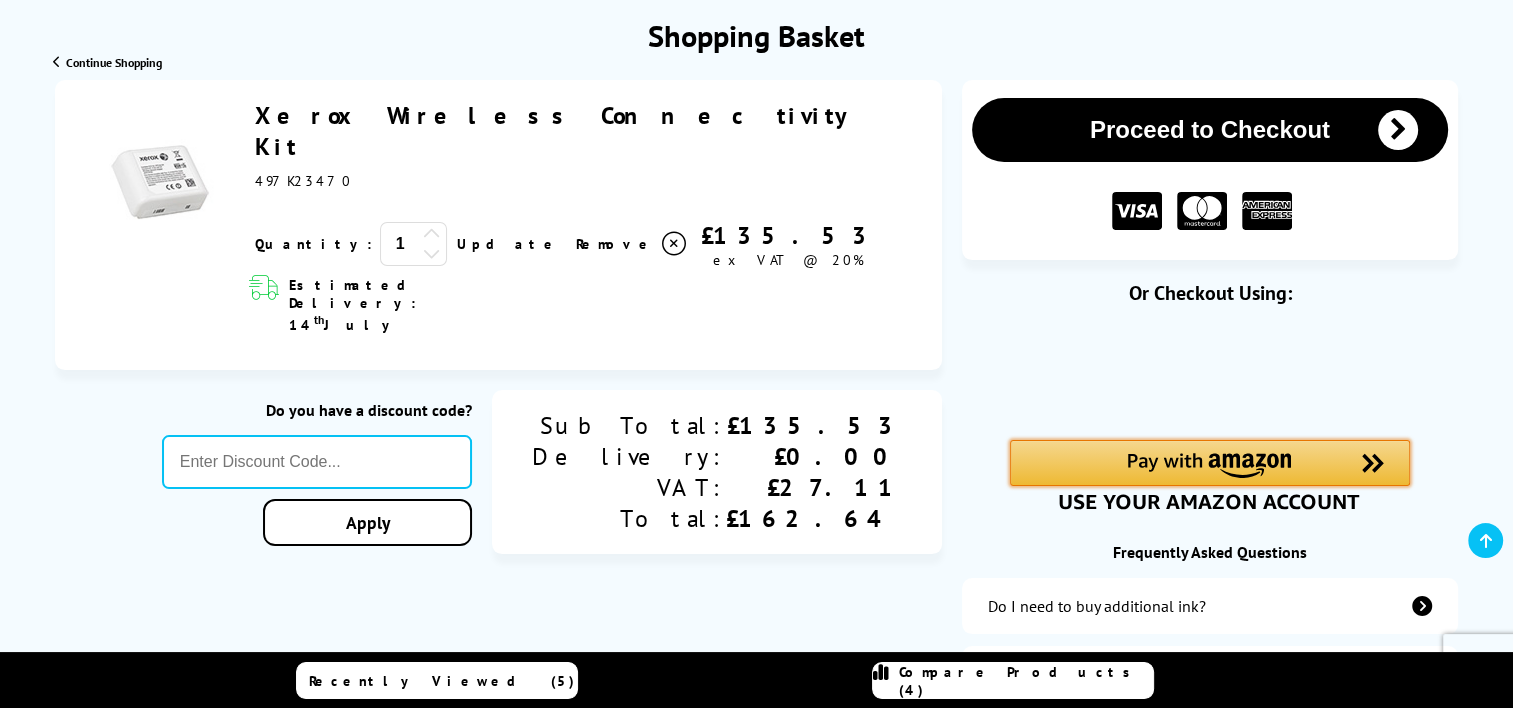 click at bounding box center (1210, 465) 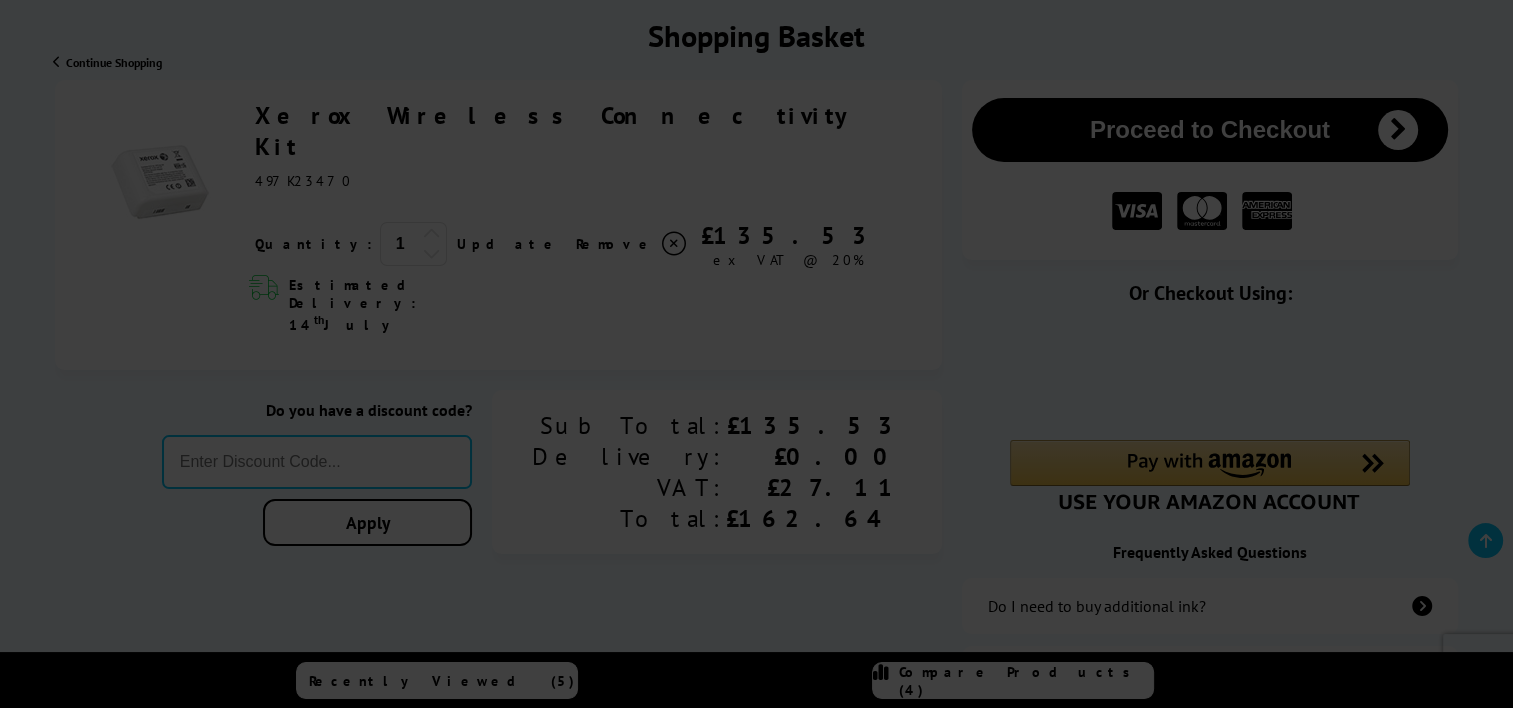 click at bounding box center [756, 354] 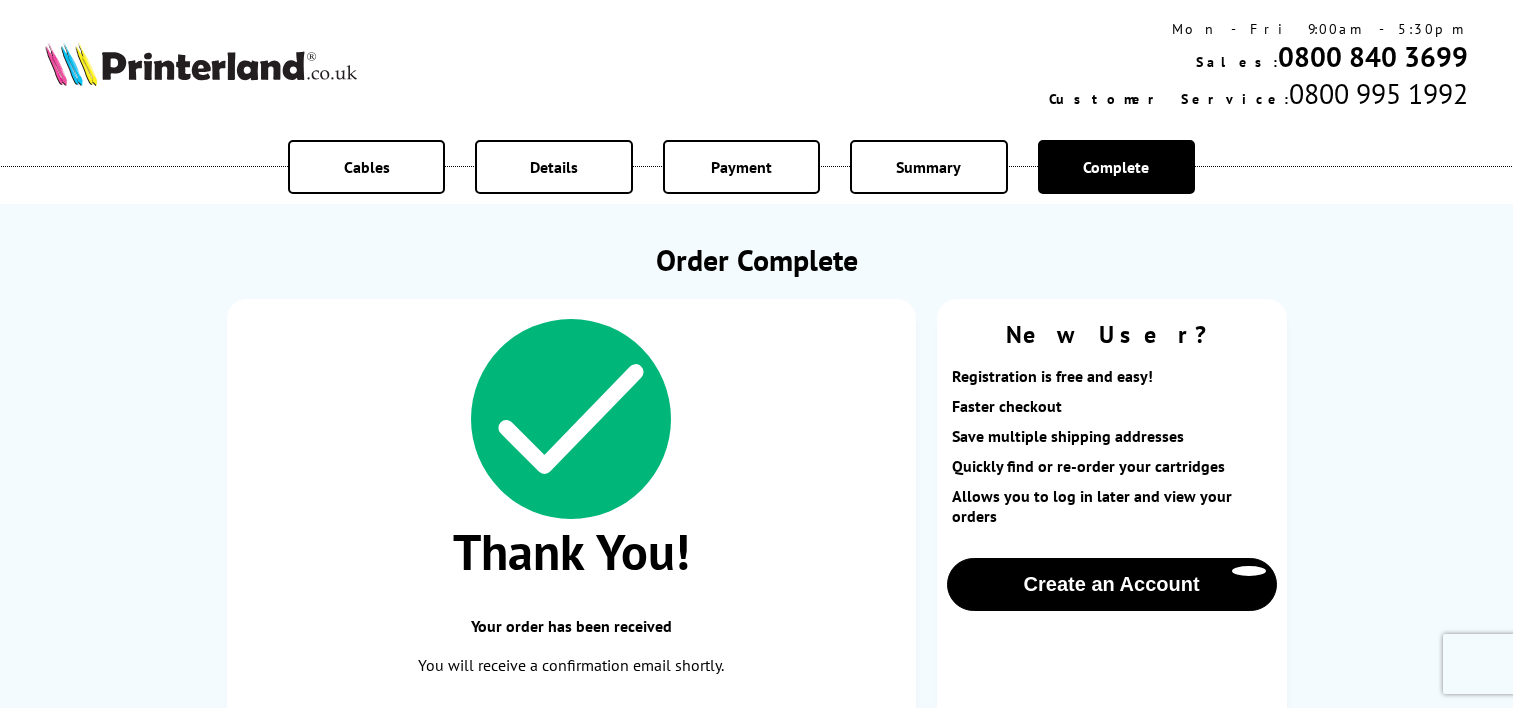 scroll, scrollTop: 0, scrollLeft: 0, axis: both 